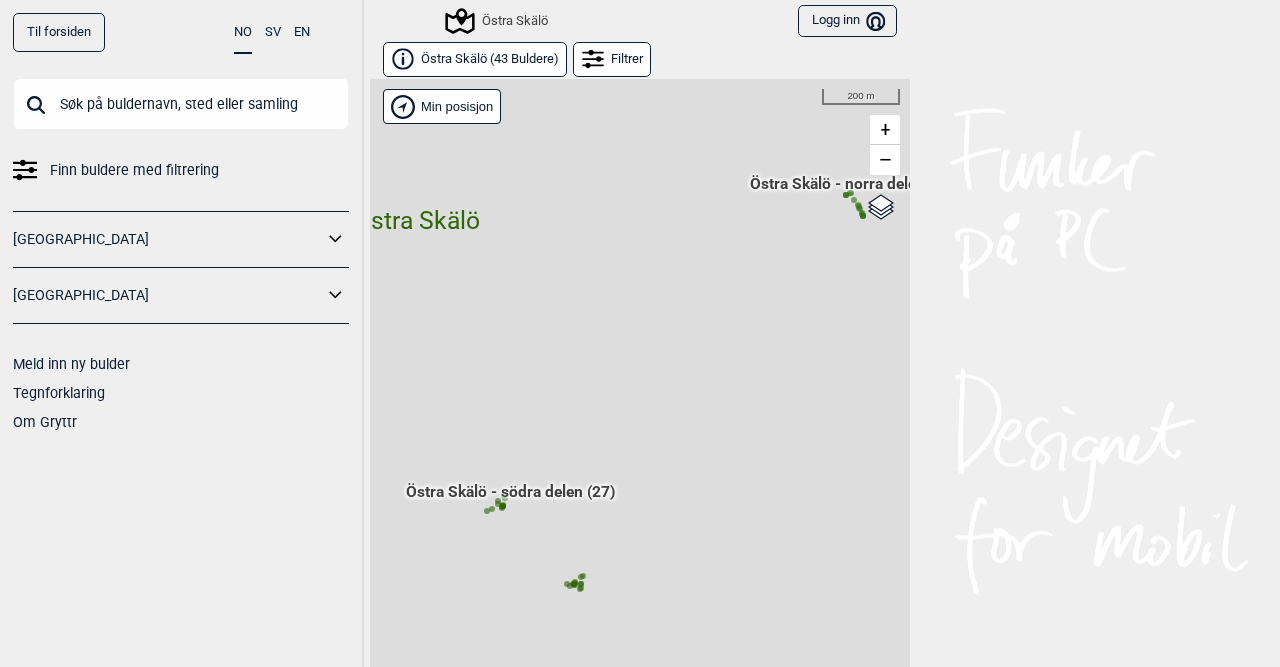 scroll, scrollTop: 0, scrollLeft: 0, axis: both 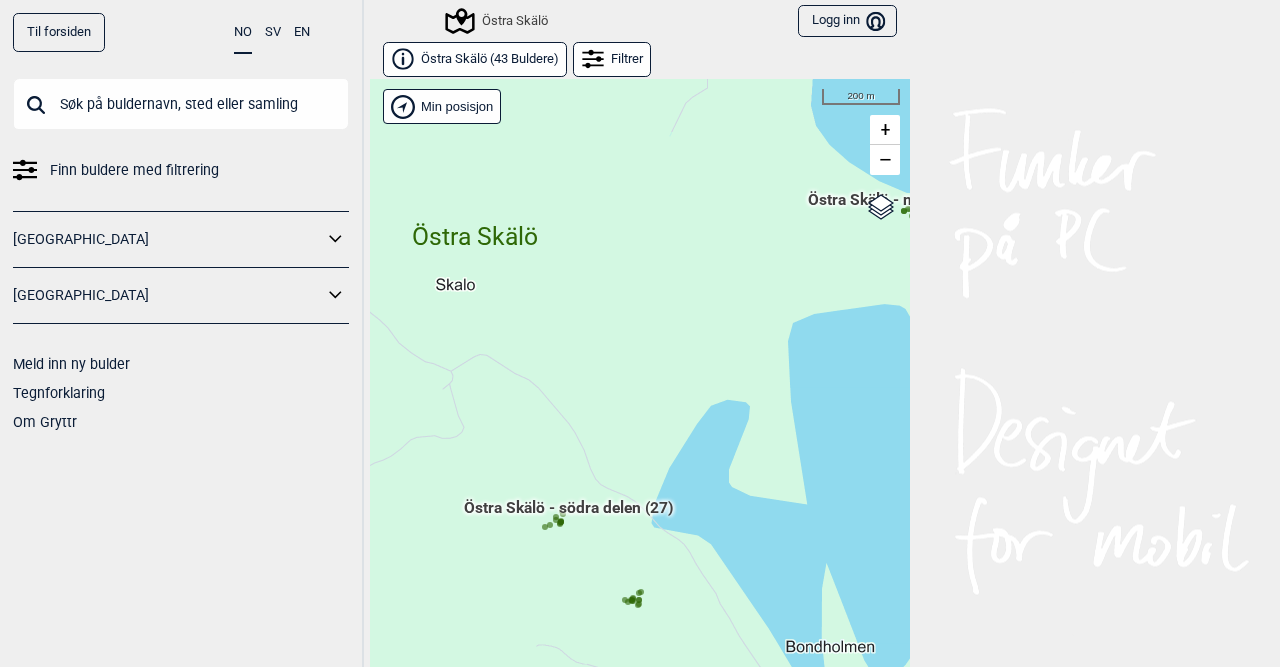 drag, startPoint x: 817, startPoint y: 293, endPoint x: 875, endPoint y: 309, distance: 60.166435 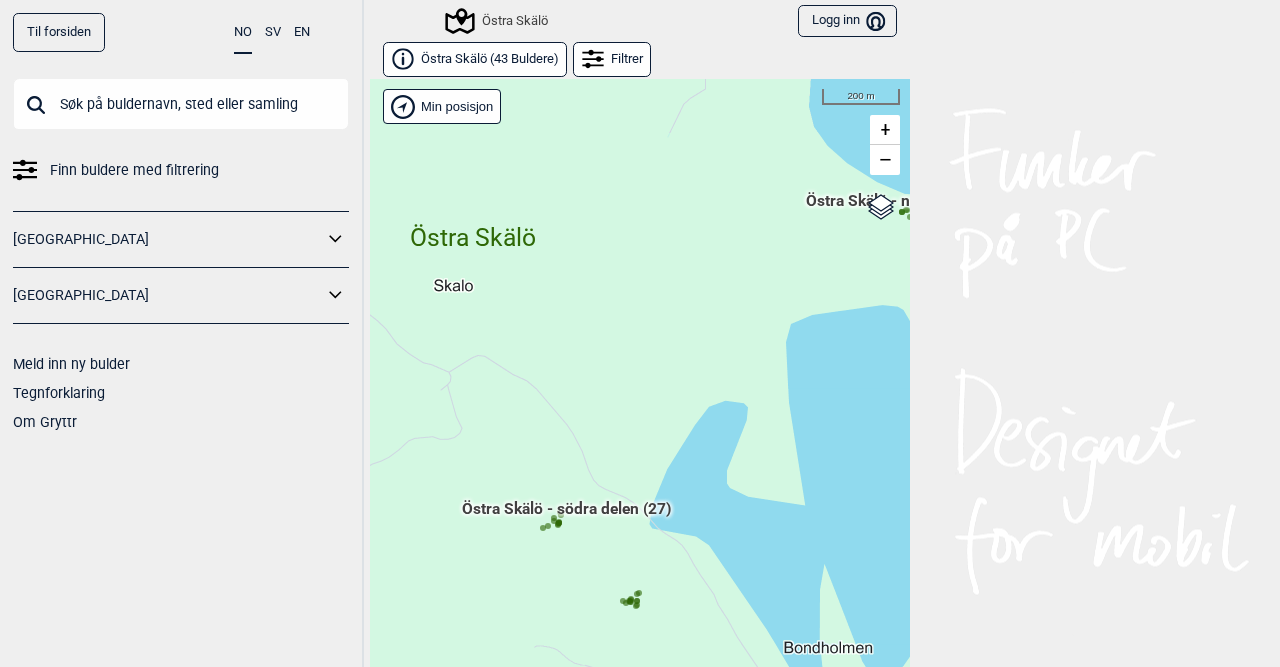 click on "Hallingdal
Gol
[PERSON_NAME]
Kolomoen
[GEOGRAPHIC_DATA]
[GEOGRAPHIC_DATA]
[GEOGRAPHIC_DATA]
[GEOGRAPHIC_DATA] [GEOGRAPHIC_DATA] syd
[GEOGRAPHIC_DATA]
Efteløt [GEOGRAPHIC_DATA] og omegn
[GEOGRAPHIC_DATA]
Sentrale [GEOGRAPHIC_DATA]
[GEOGRAPHIC_DATA] [PERSON_NAME]
Hønefoss
[GEOGRAPHIC_DATA]/[GEOGRAPHIC_DATA]
Grefsen
[GEOGRAPHIC_DATA]
[GEOGRAPHIC_DATA] syd
Enebakk Follo
[GEOGRAPHIC_DATA]
Ås" at bounding box center (640, 388) 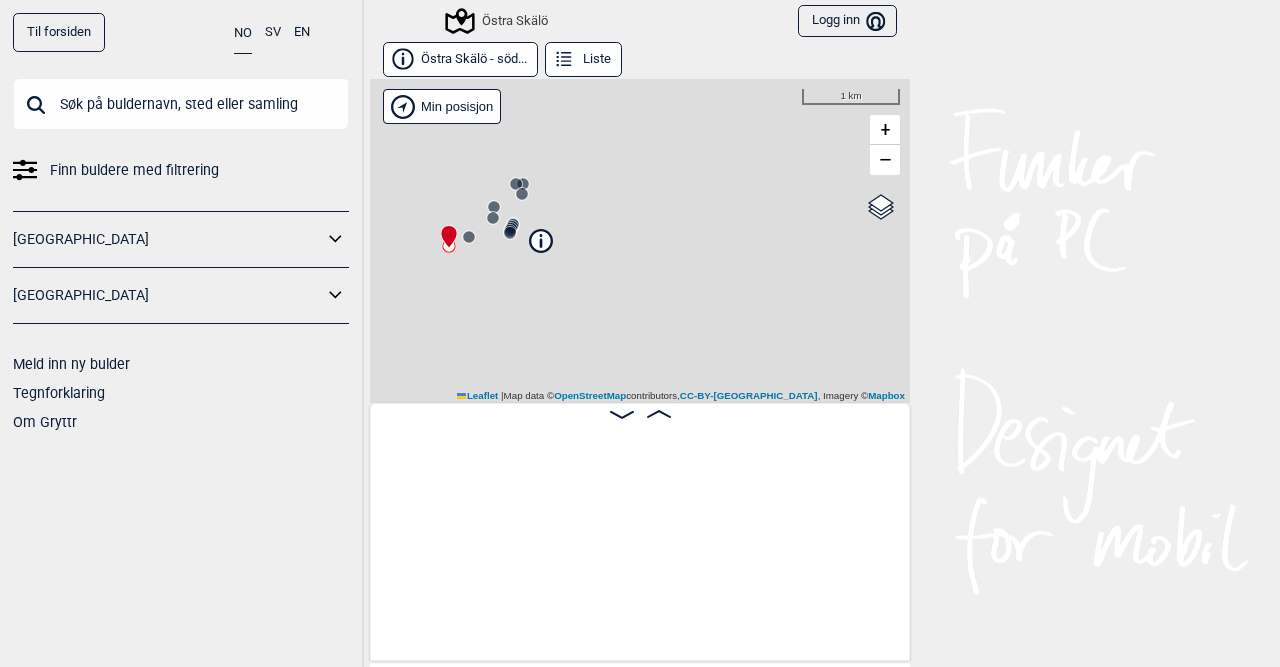 scroll, scrollTop: 0, scrollLeft: 156, axis: horizontal 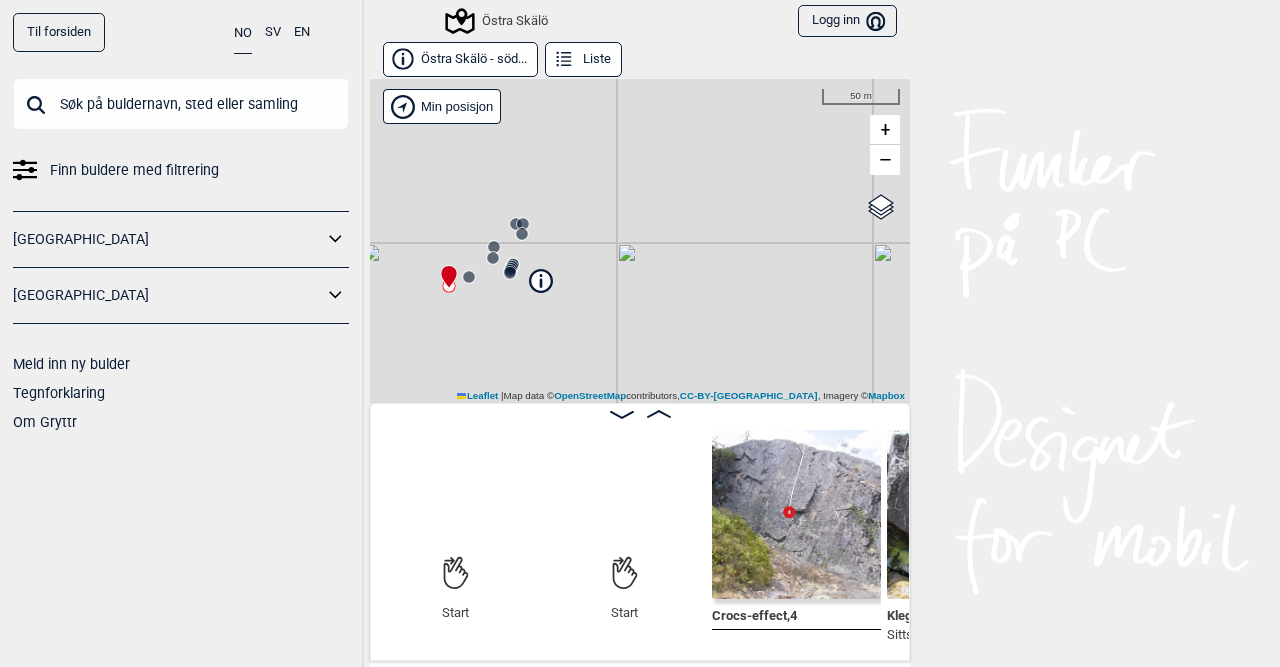 click 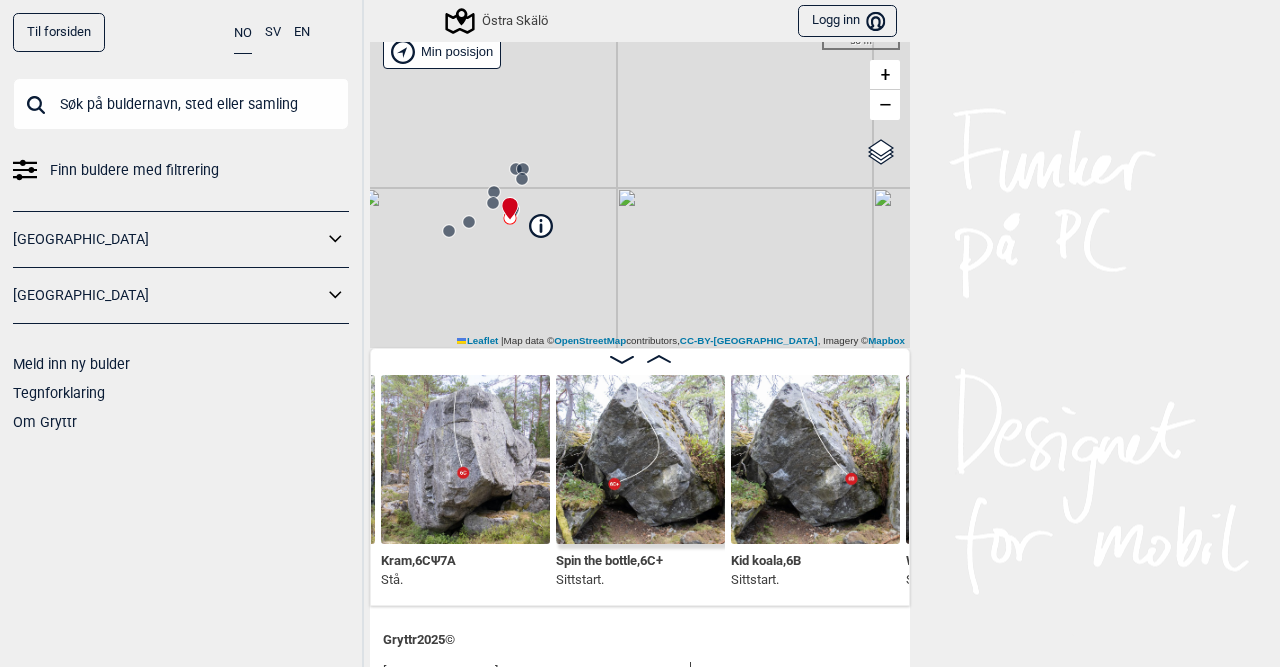 scroll, scrollTop: 96, scrollLeft: 0, axis: vertical 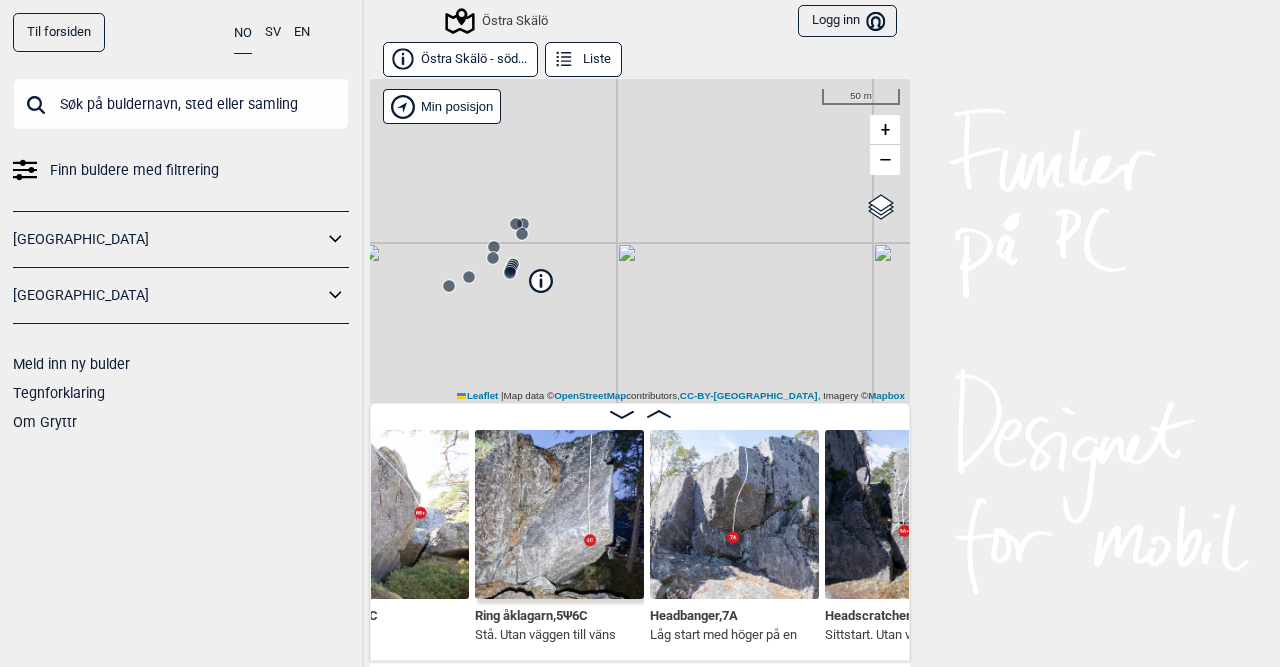 click at bounding box center [734, 514] 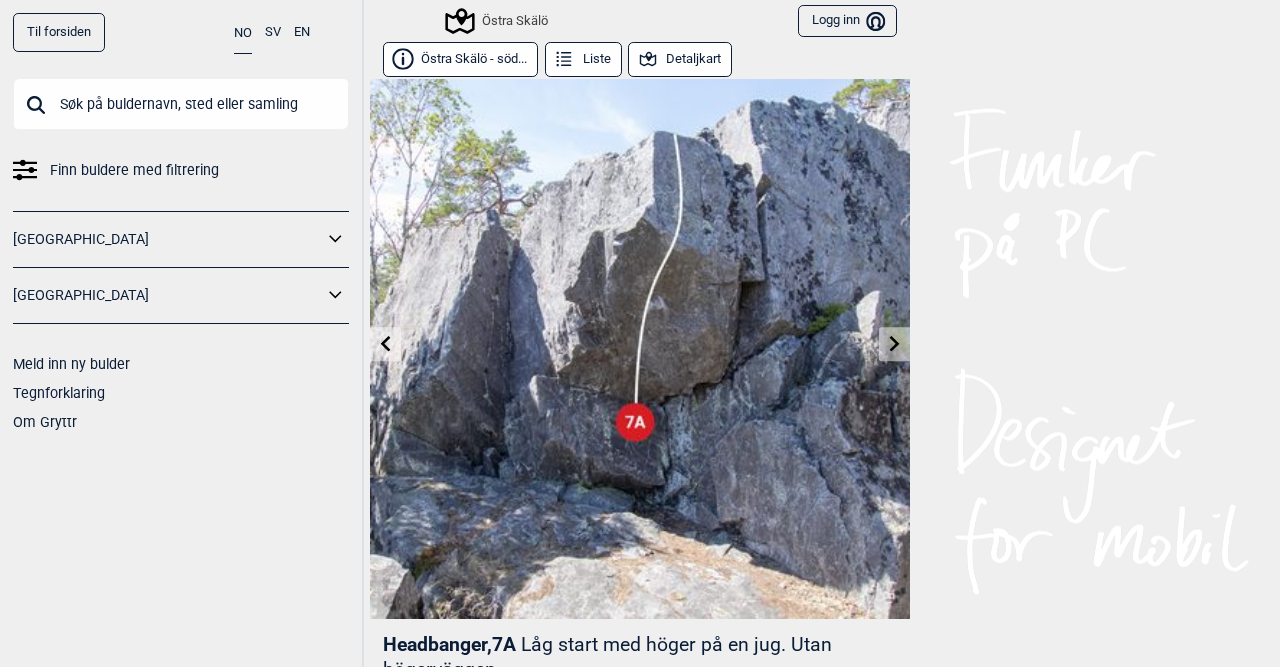 click on "Östra Skälö - söd...   Liste   Detaljkart" at bounding box center [640, 60] 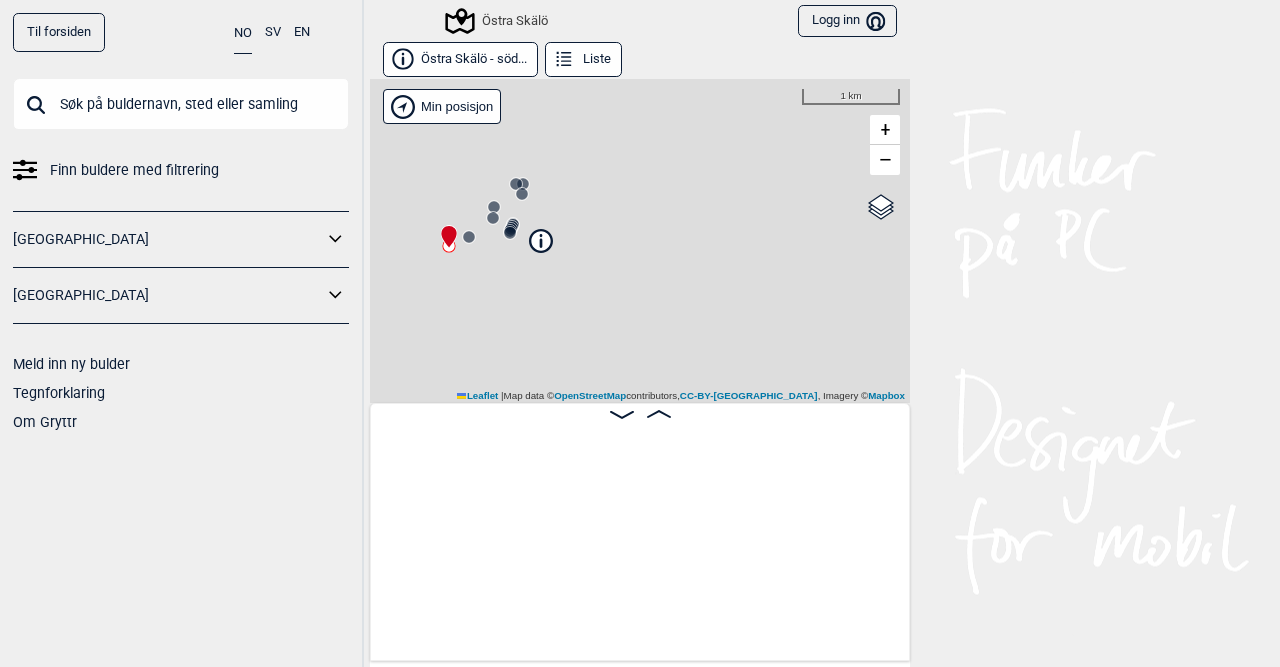scroll, scrollTop: 0, scrollLeft: 156, axis: horizontal 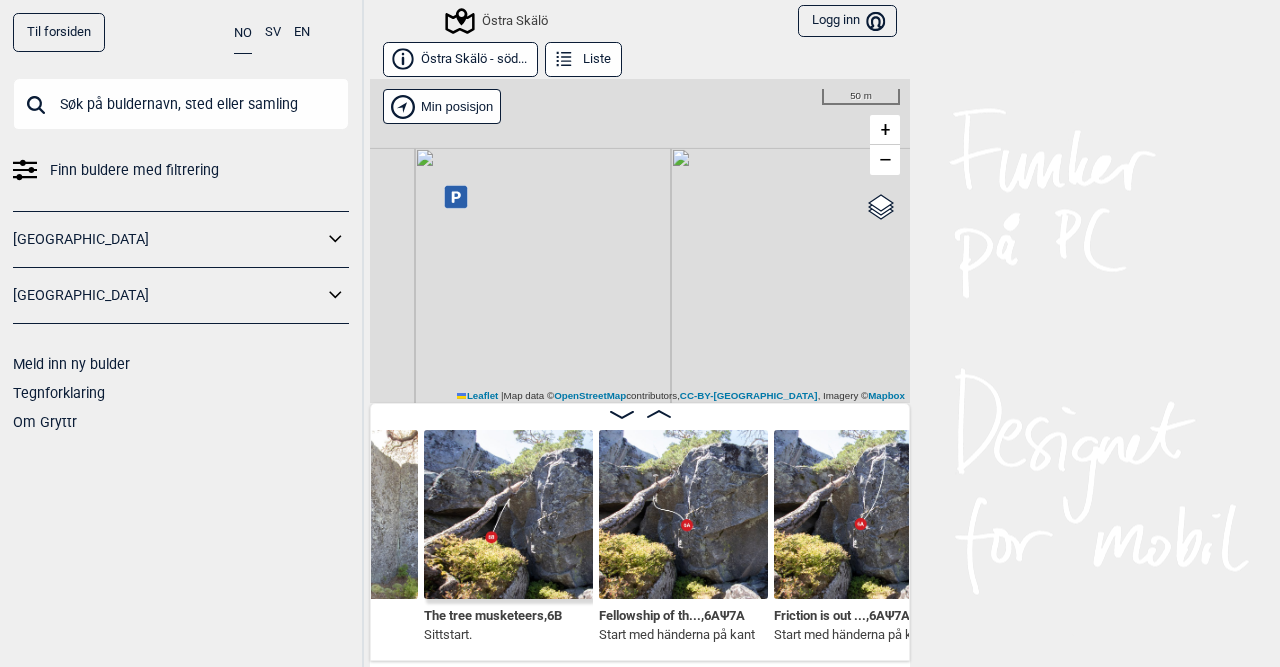 drag, startPoint x: 796, startPoint y: 227, endPoint x: 588, endPoint y: 397, distance: 268.63358 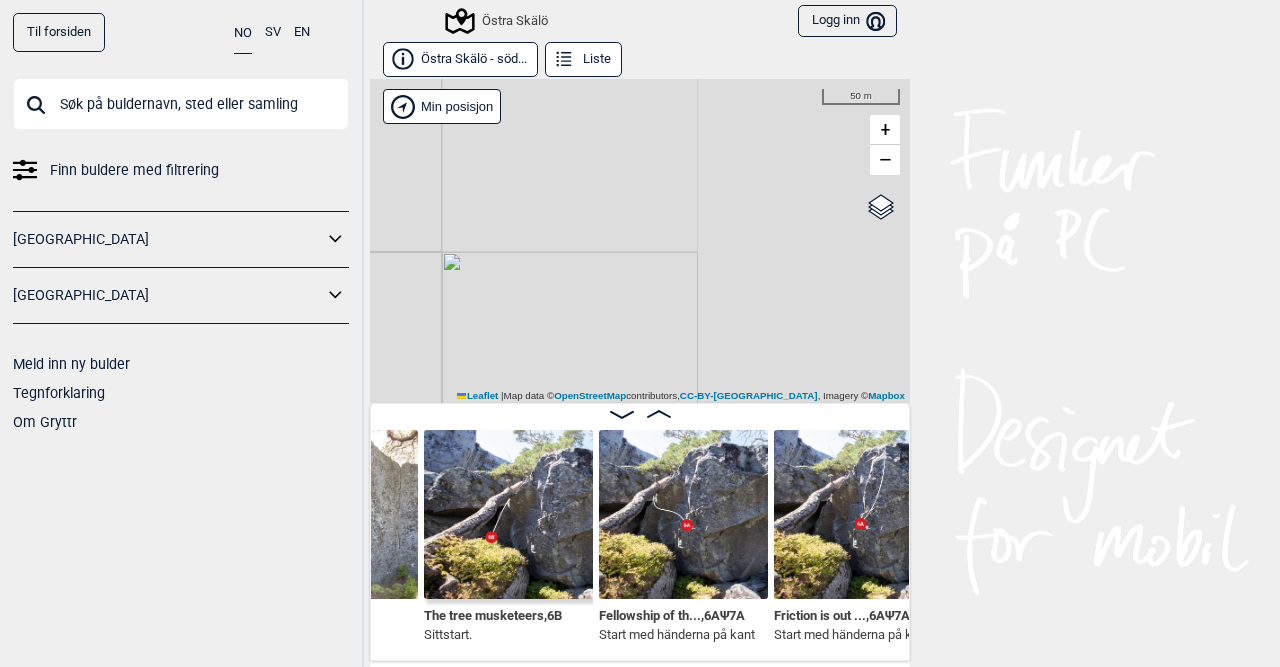 drag, startPoint x: 592, startPoint y: 273, endPoint x: 435, endPoint y: 321, distance: 164.17369 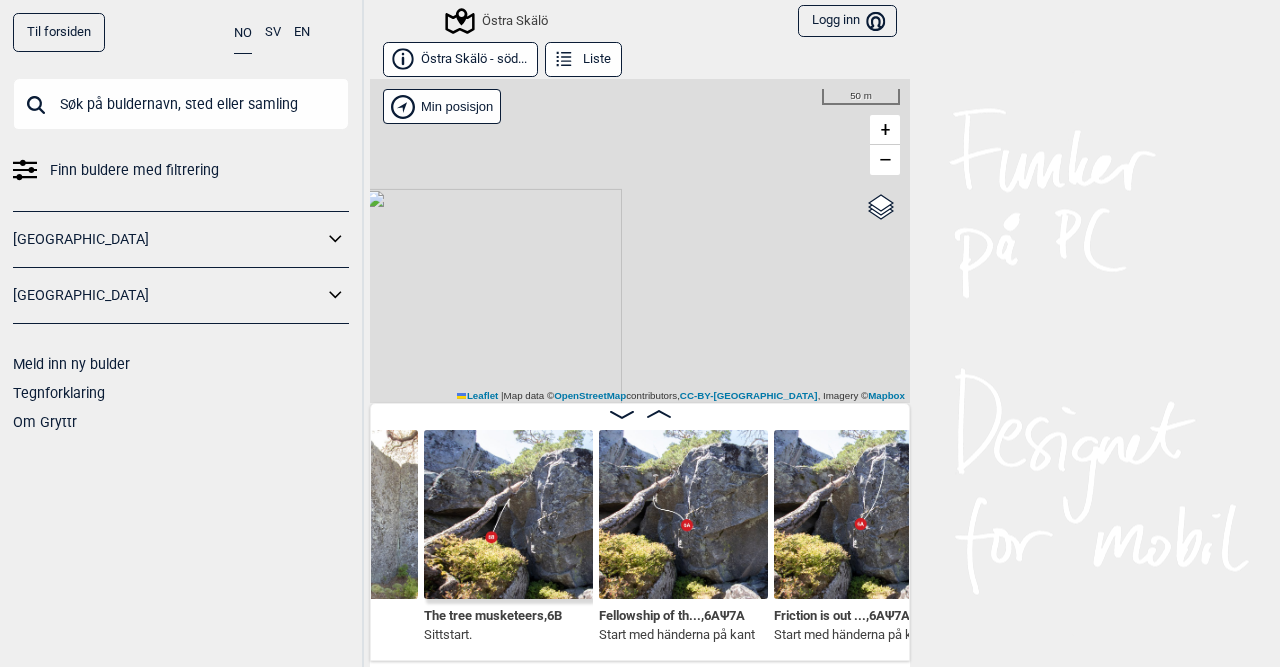 drag, startPoint x: 635, startPoint y: 239, endPoint x: 636, endPoint y: 412, distance: 173.00288 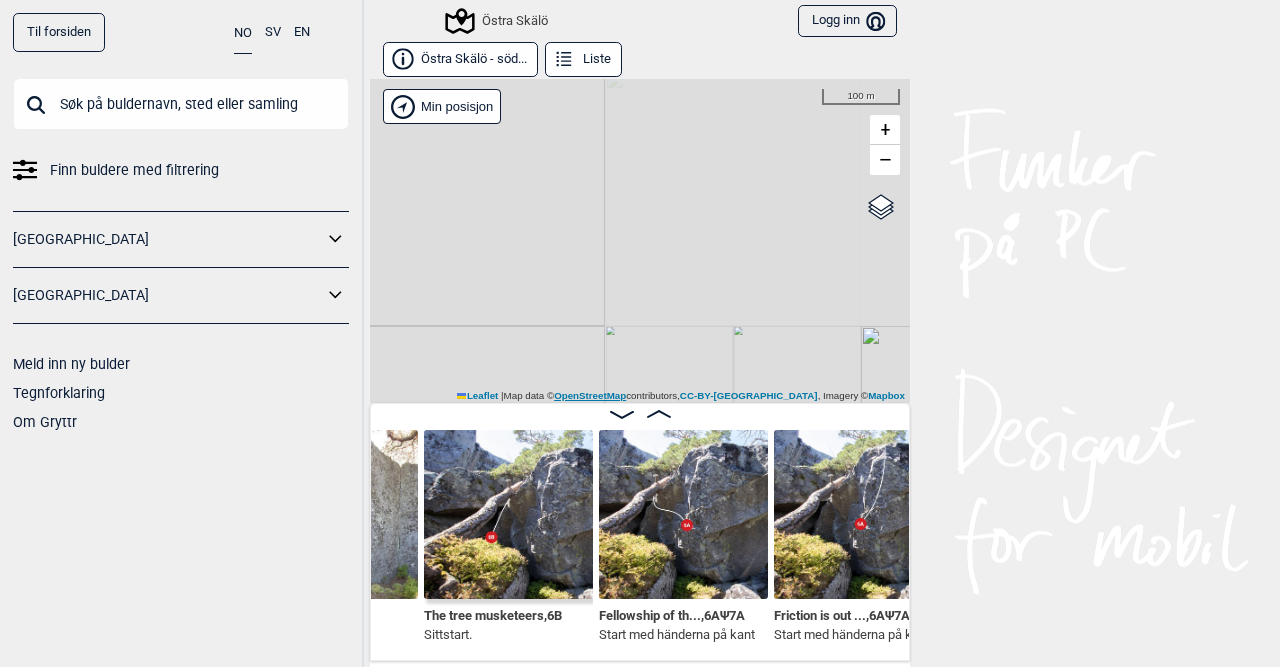 drag, startPoint x: 649, startPoint y: 251, endPoint x: 676, endPoint y: 392, distance: 143.56183 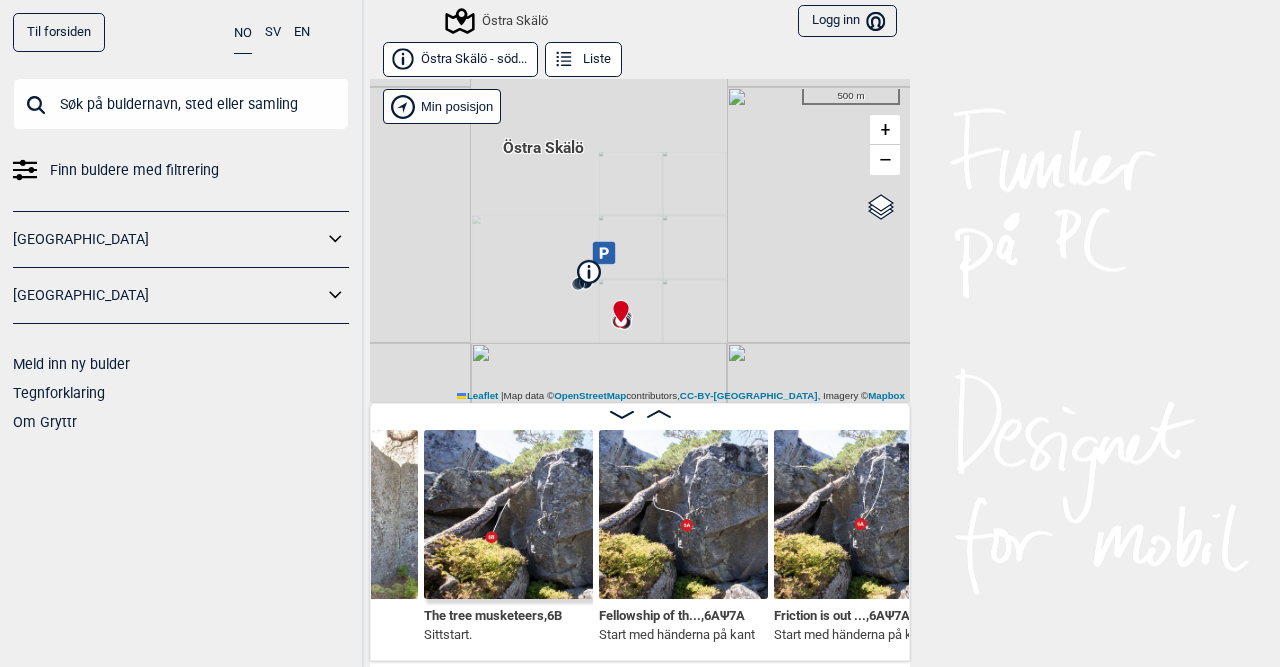 drag, startPoint x: 667, startPoint y: 313, endPoint x: 654, endPoint y: 273, distance: 42.059483 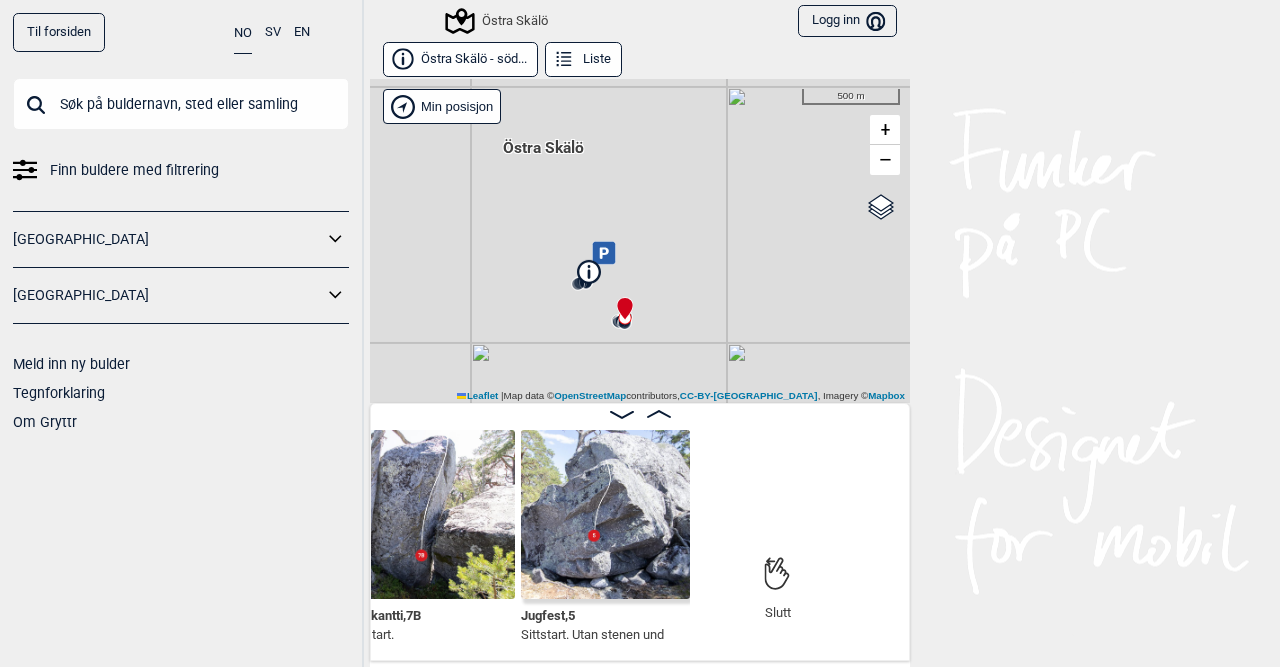 scroll, scrollTop: 0, scrollLeft: 4809, axis: horizontal 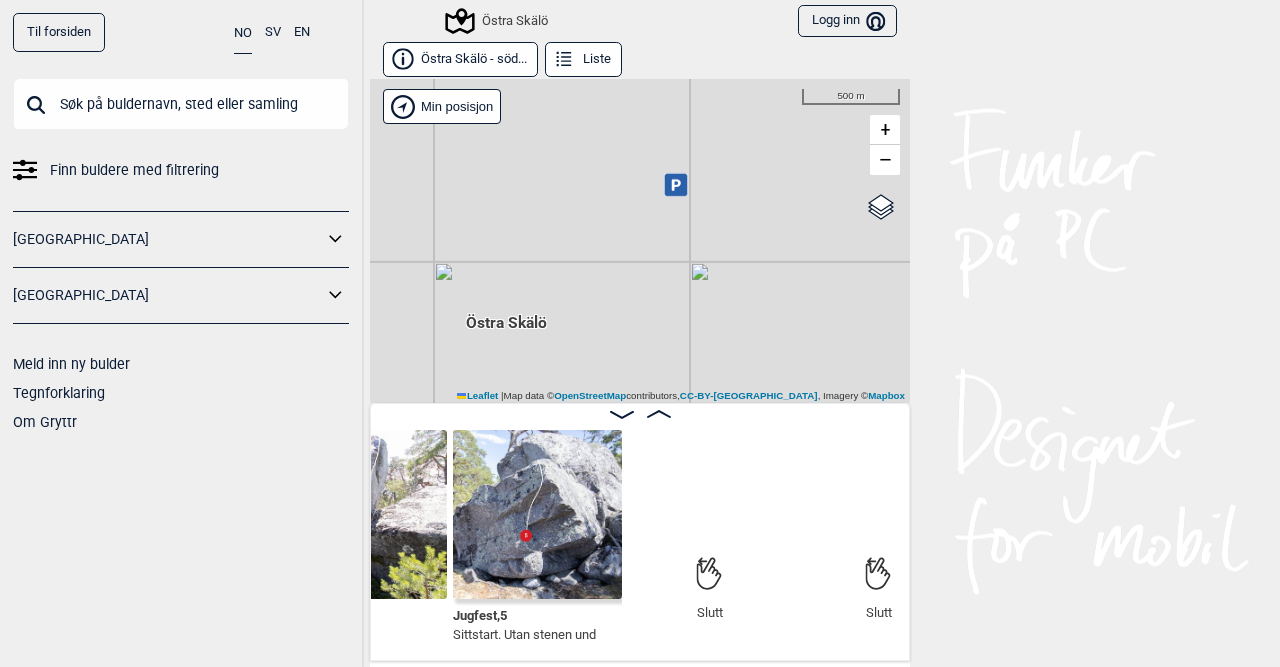 drag, startPoint x: 728, startPoint y: 235, endPoint x: 691, endPoint y: 441, distance: 209.29645 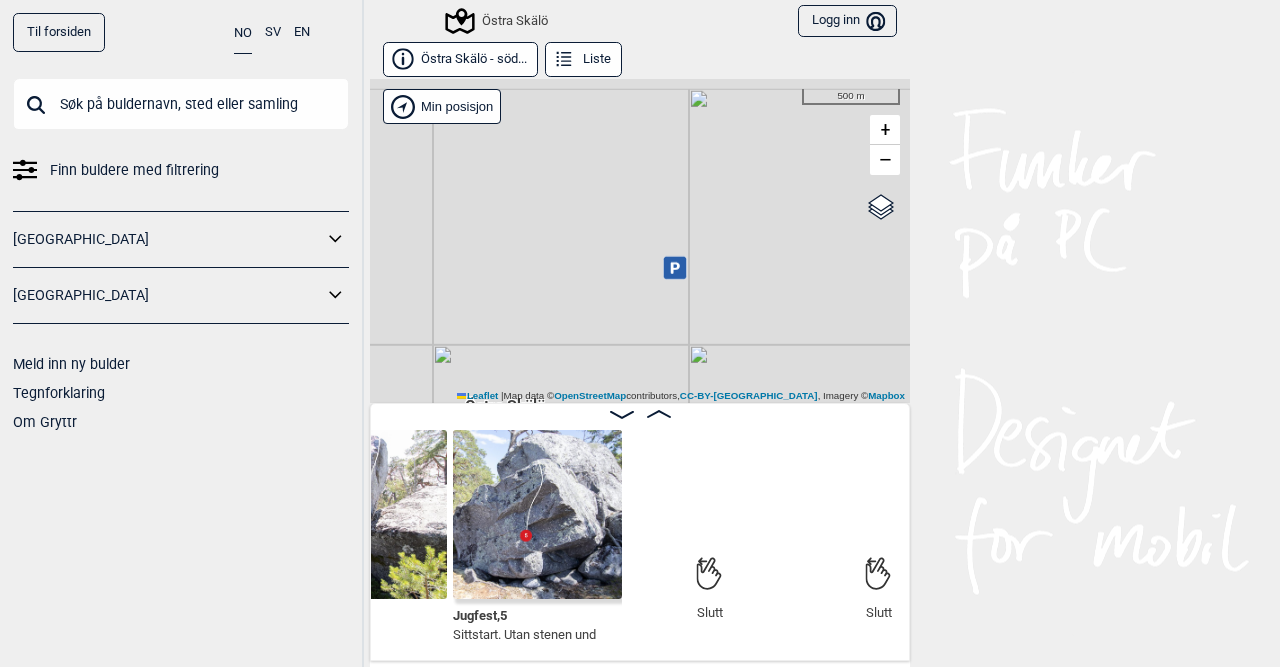 drag, startPoint x: 670, startPoint y: 271, endPoint x: 667, endPoint y: 324, distance: 53.08484 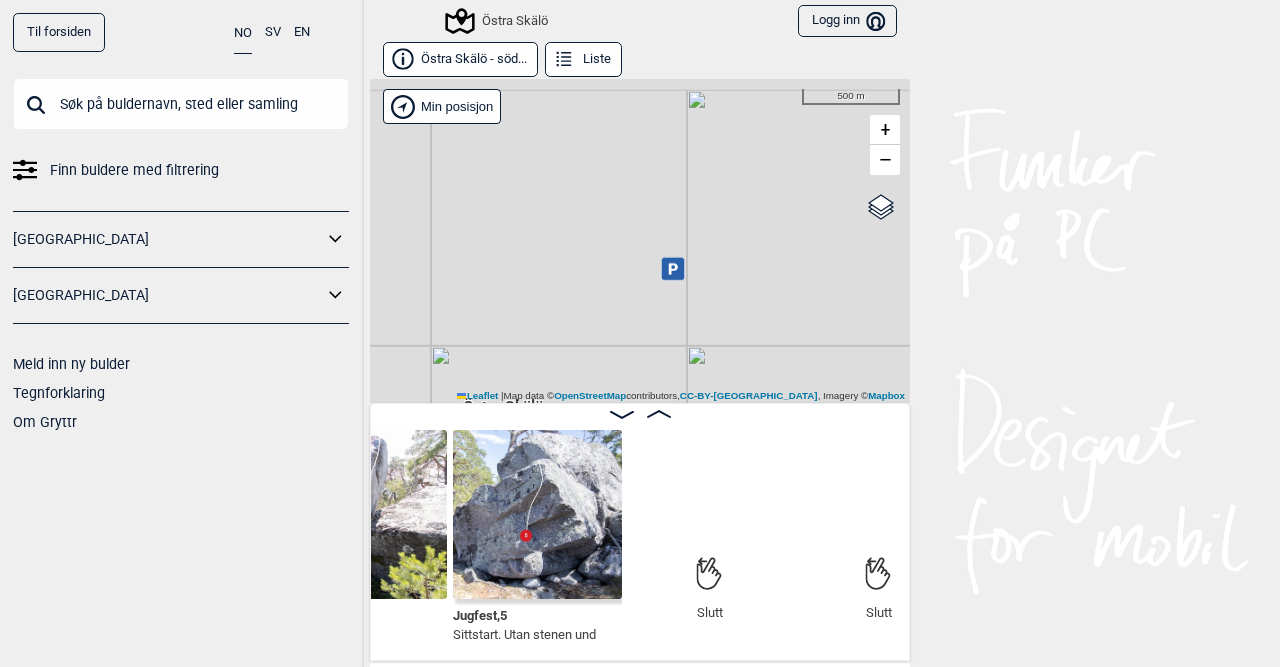 click on "Östra Skälö
Min posisjon 500 m + −  OpenStreetMap  Google satellite  Leaflet   |  Map data ©  OpenStreetMap  contributors,  CC-BY-SA , Imagery ©  Mapbox" at bounding box center [640, 241] 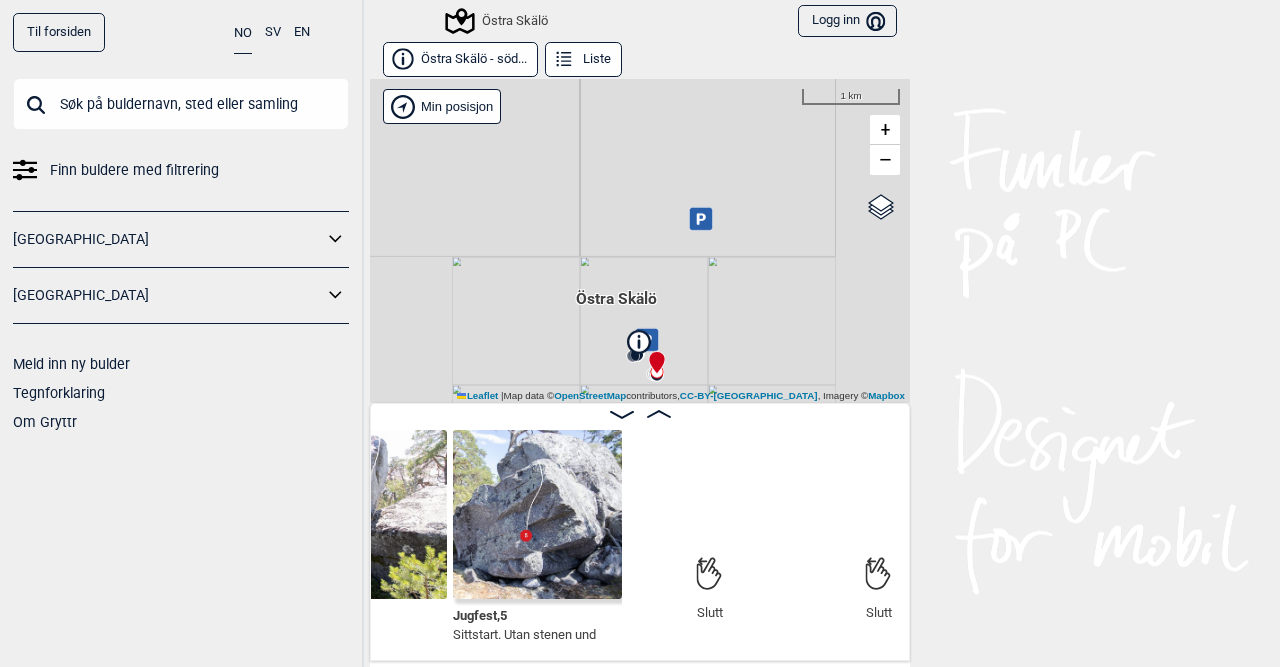 drag, startPoint x: 684, startPoint y: 279, endPoint x: 727, endPoint y: 228, distance: 66.70832 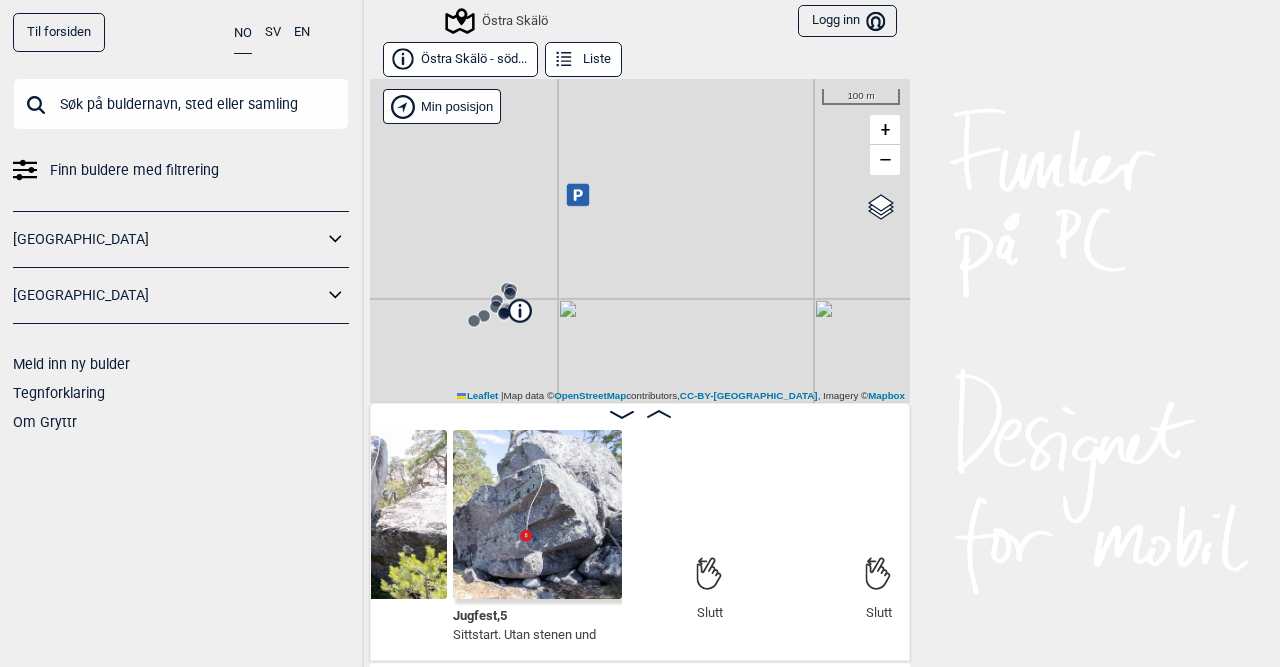 drag, startPoint x: 787, startPoint y: 281, endPoint x: 578, endPoint y: 401, distance: 241 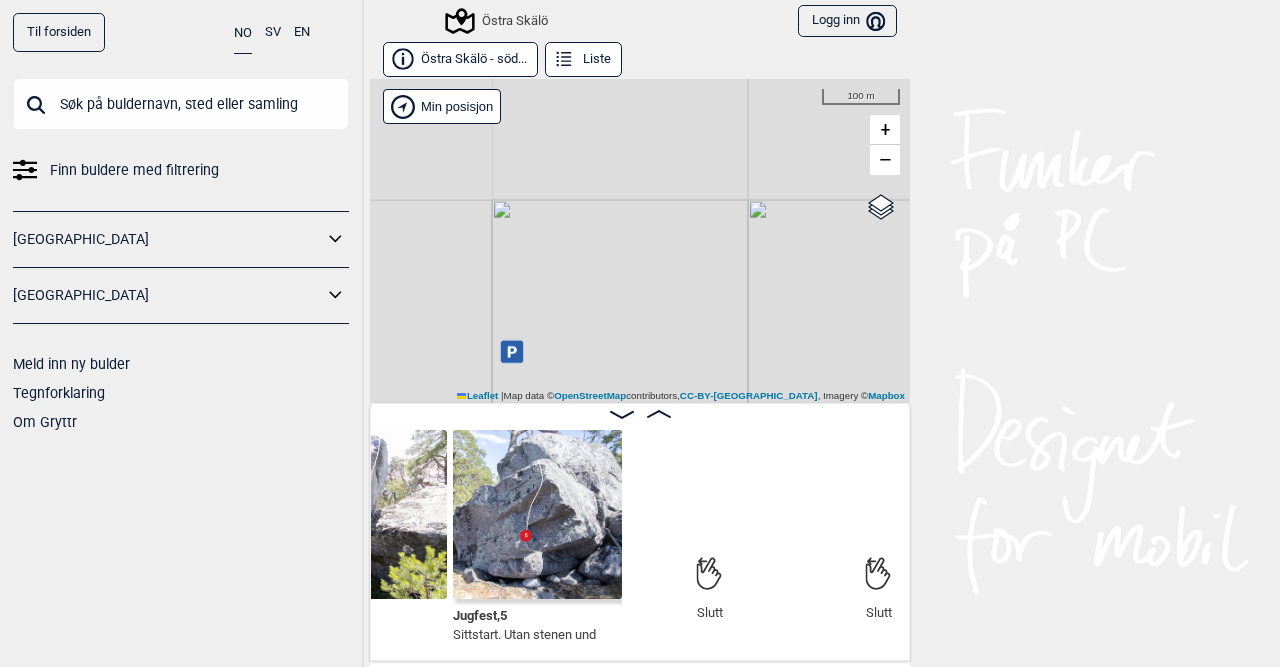 drag, startPoint x: 743, startPoint y: 231, endPoint x: 677, endPoint y: 379, distance: 162.04938 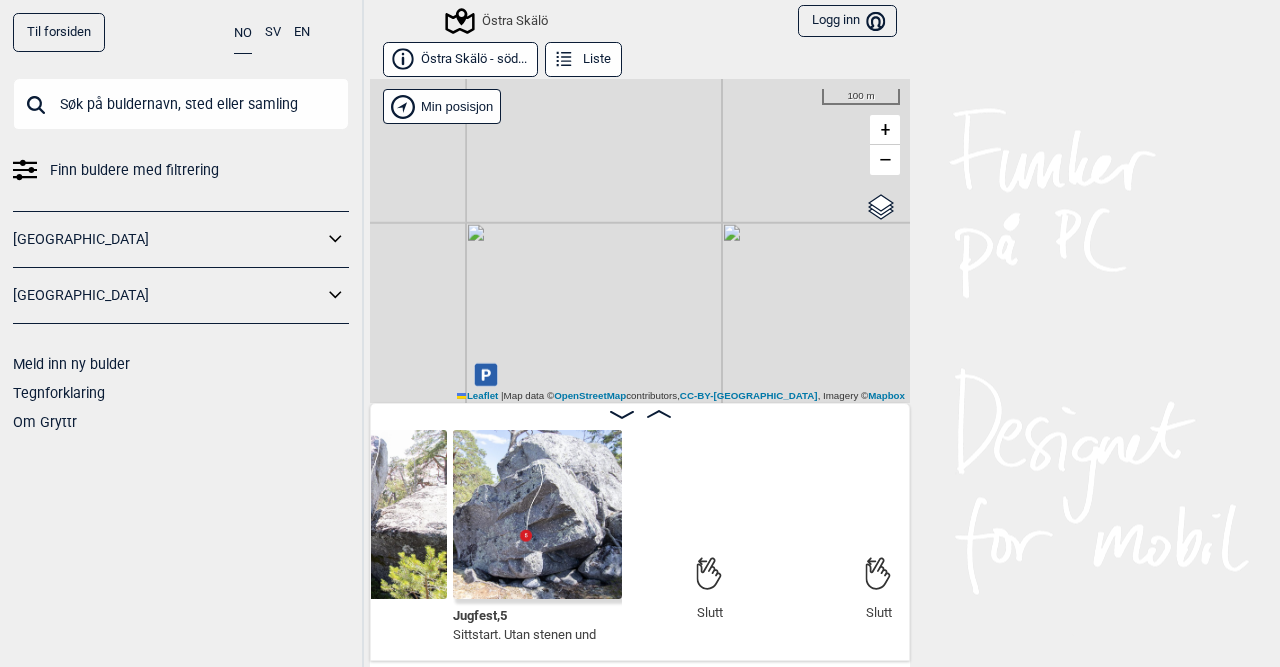 drag, startPoint x: 786, startPoint y: 265, endPoint x: 595, endPoint y: 342, distance: 205.93689 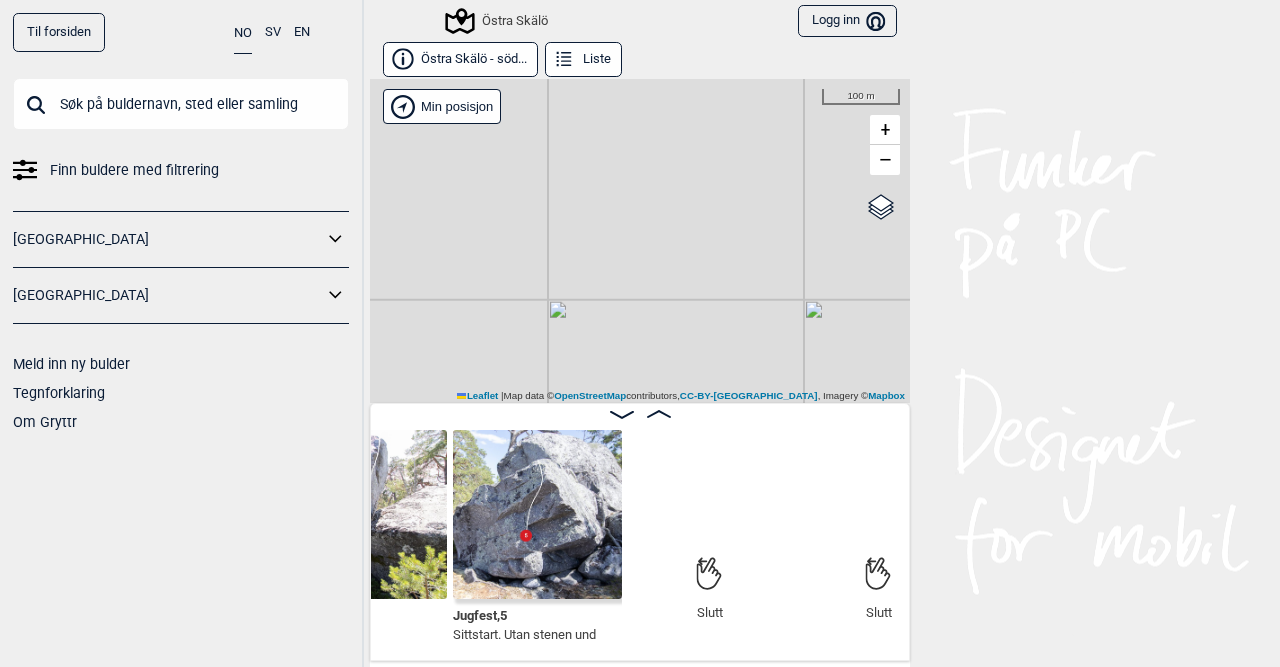 drag, startPoint x: 782, startPoint y: 225, endPoint x: 811, endPoint y: 207, distance: 34.132095 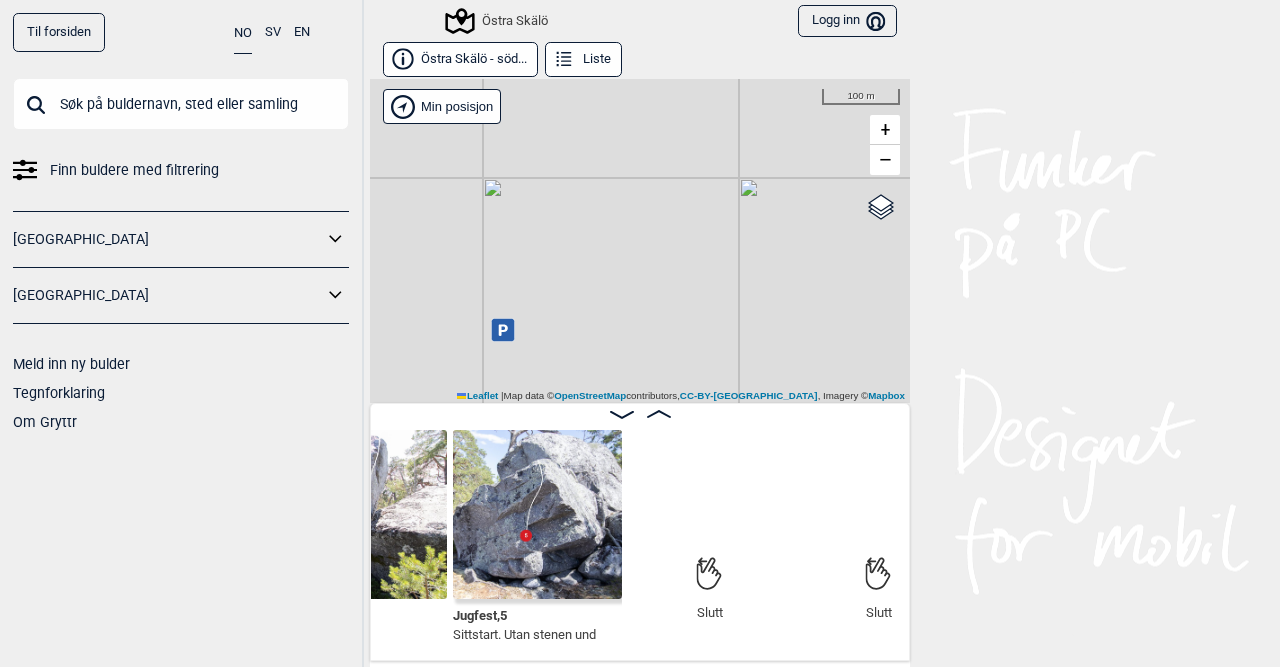 drag, startPoint x: 767, startPoint y: 276, endPoint x: 857, endPoint y: 191, distance: 123.79418 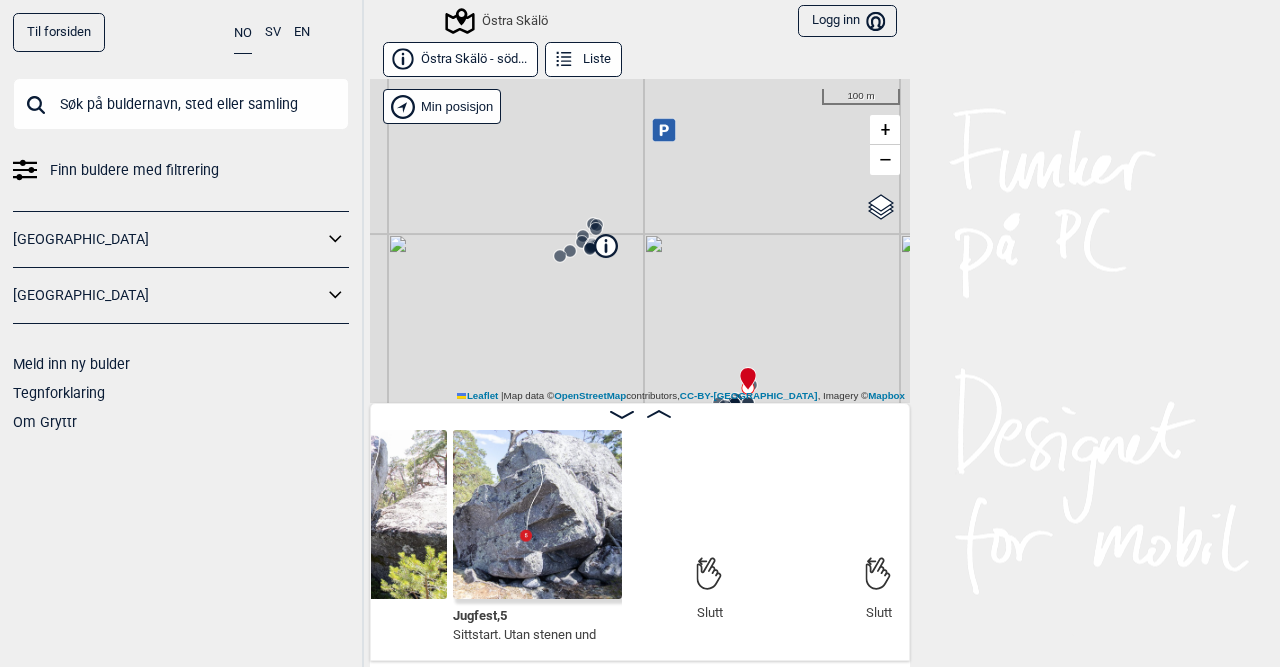 drag, startPoint x: 729, startPoint y: 342, endPoint x: 807, endPoint y: 194, distance: 167.29614 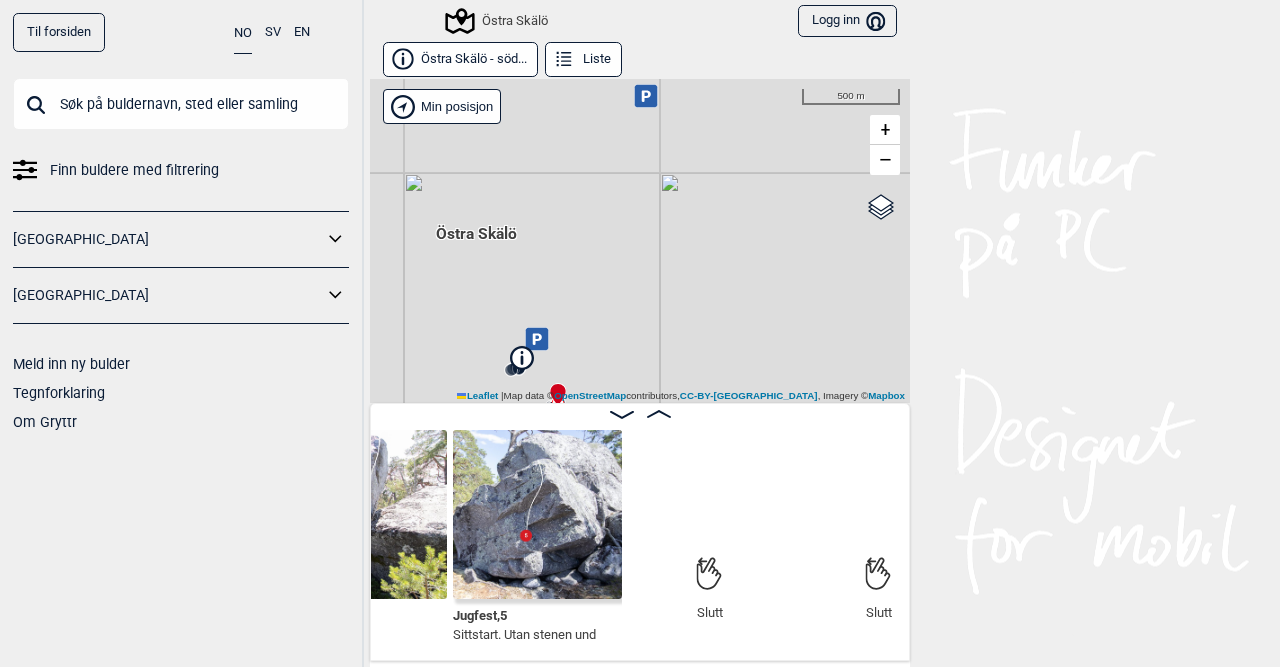drag, startPoint x: 837, startPoint y: 235, endPoint x: 650, endPoint y: 349, distance: 219.00912 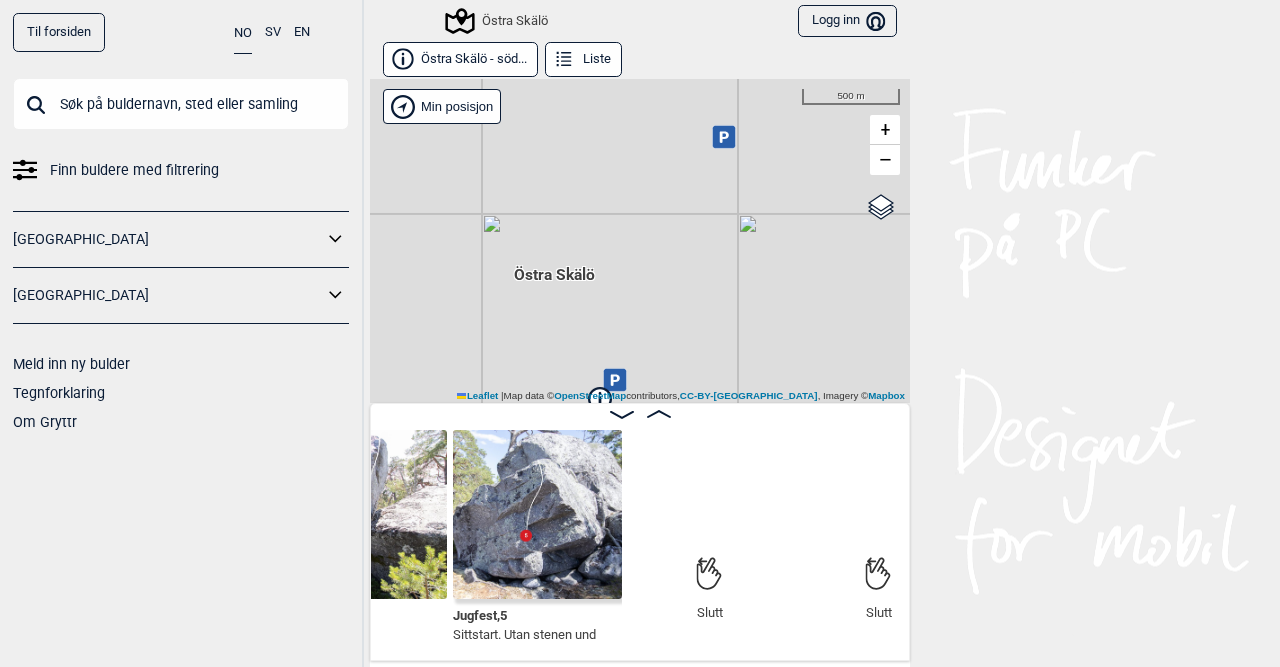 drag, startPoint x: 754, startPoint y: 245, endPoint x: 832, endPoint y: 286, distance: 88.11924 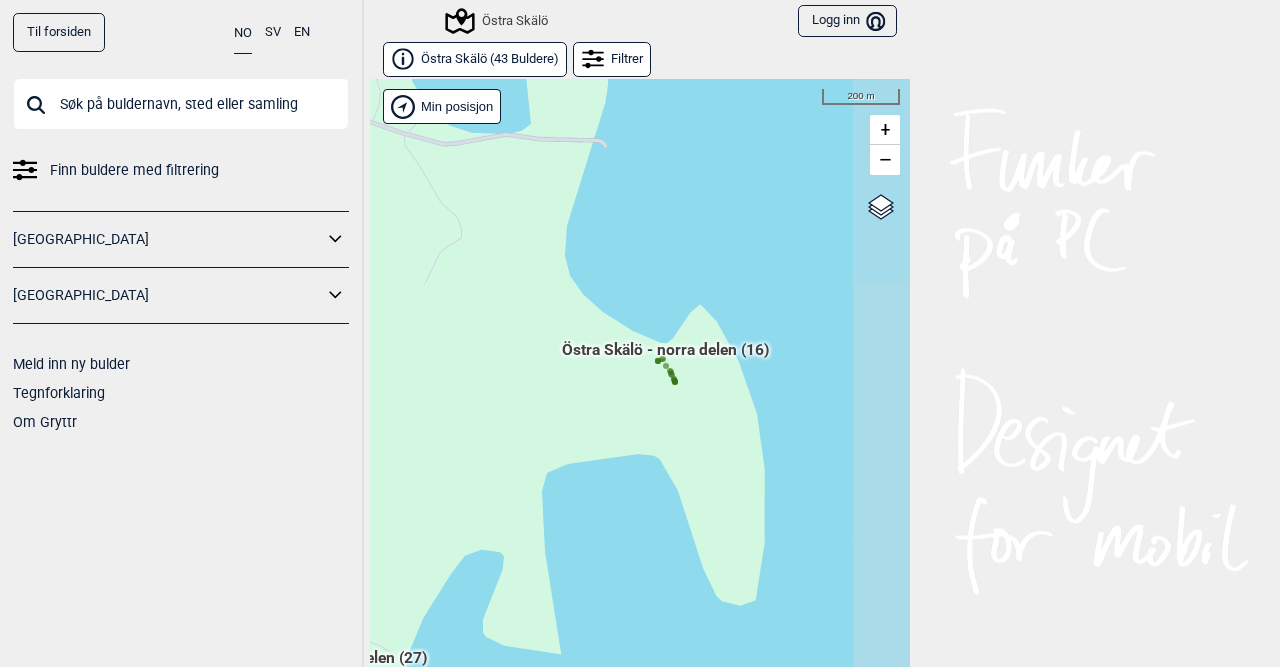 drag, startPoint x: 614, startPoint y: 390, endPoint x: 561, endPoint y: 472, distance: 97.637085 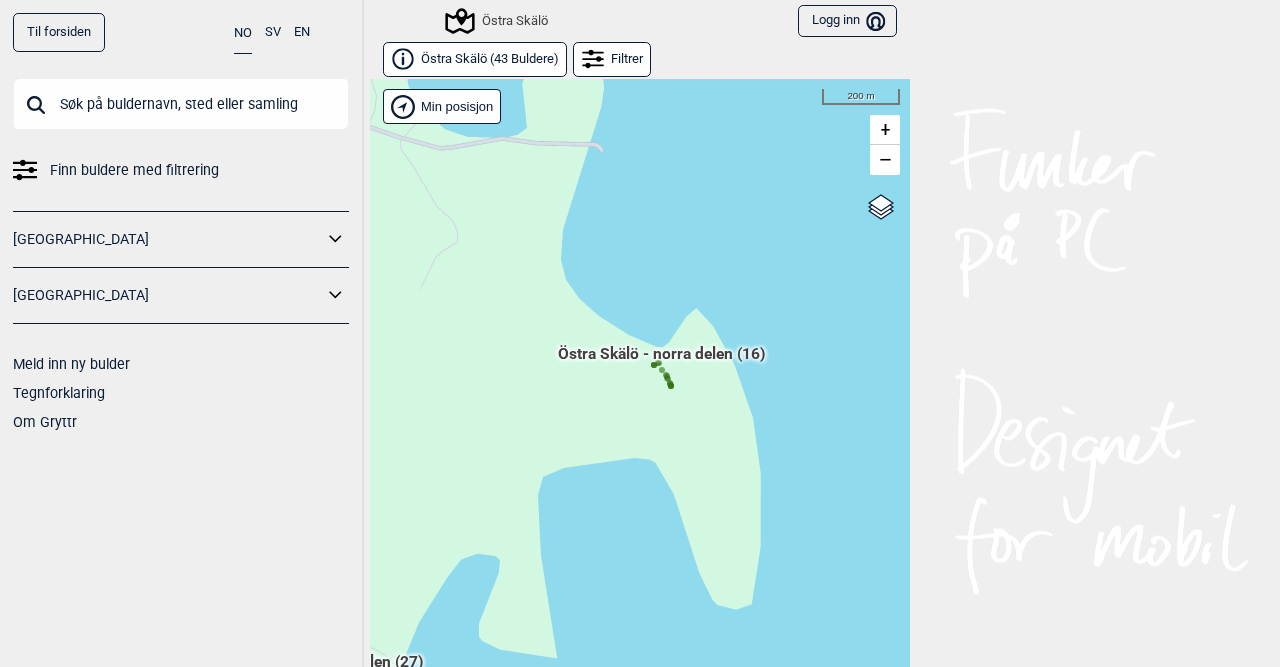 click on "Östra Skälö - norra delen (16)" at bounding box center [661, 362] 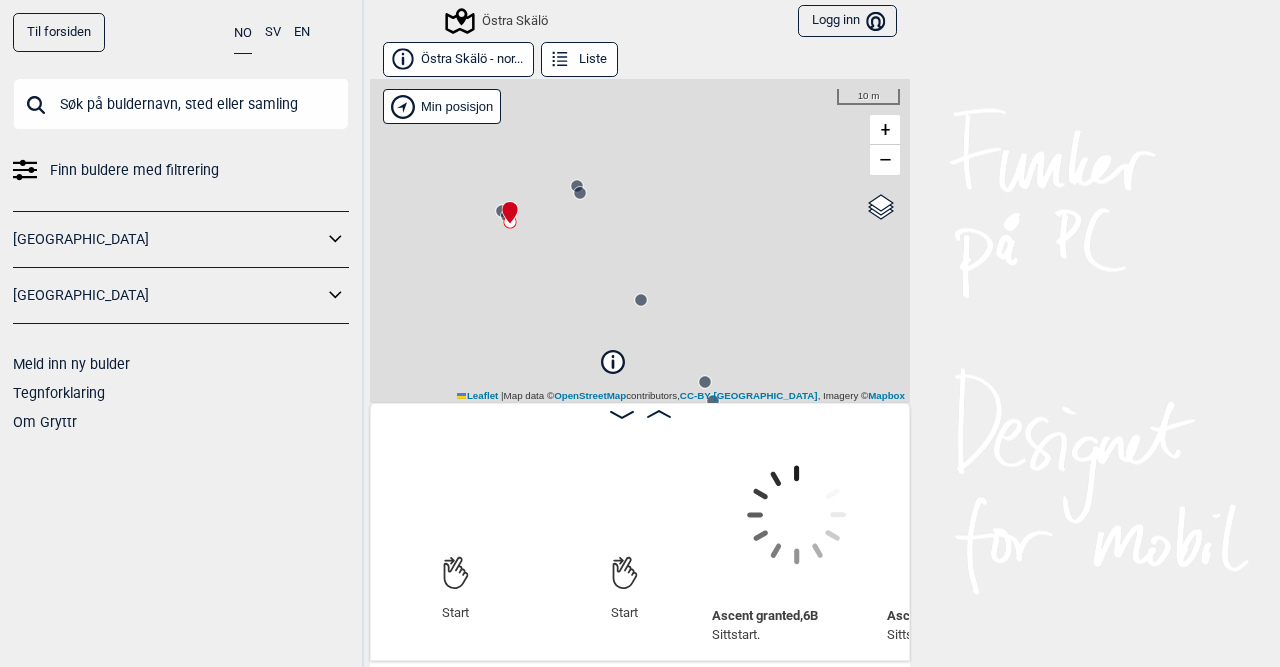 scroll, scrollTop: 0, scrollLeft: 156, axis: horizontal 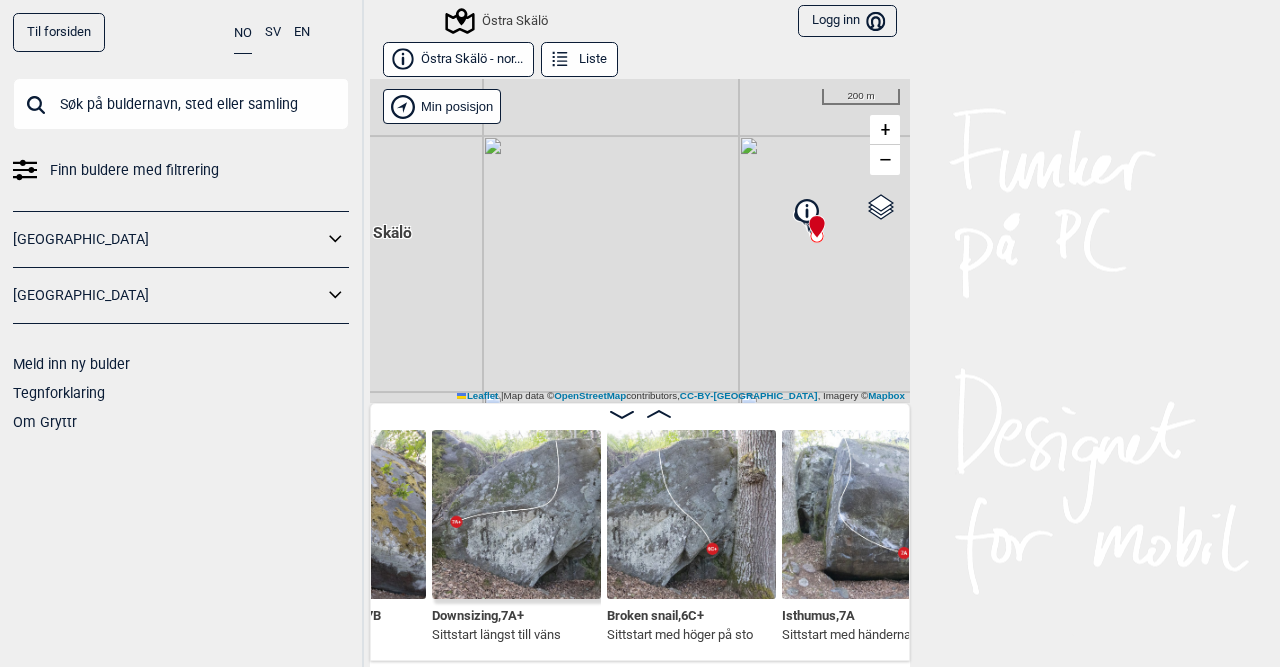 drag, startPoint x: 742, startPoint y: 279, endPoint x: 763, endPoint y: 259, distance: 29 